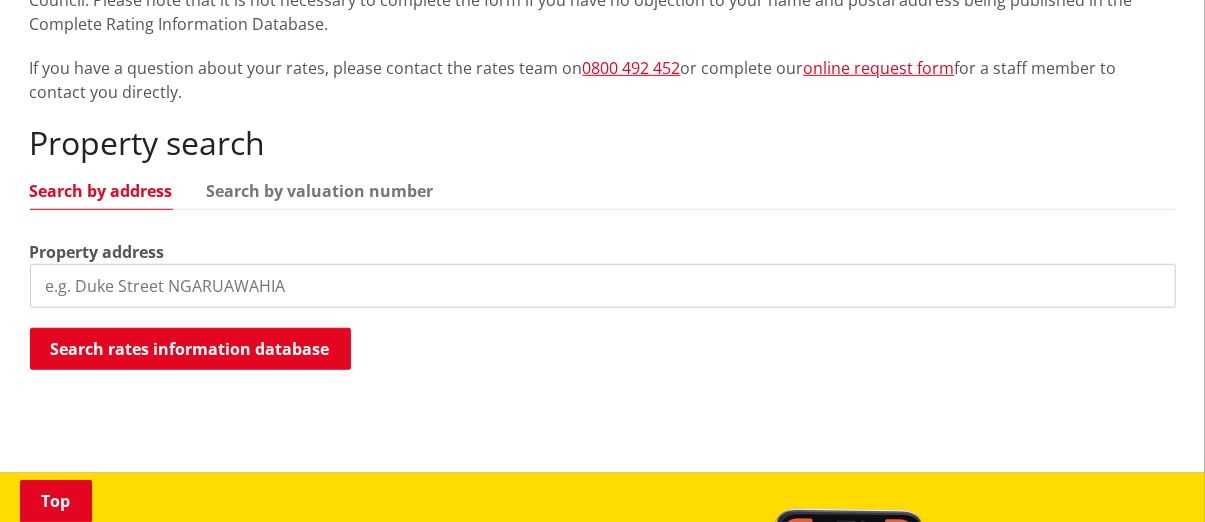 scroll, scrollTop: 500, scrollLeft: 0, axis: vertical 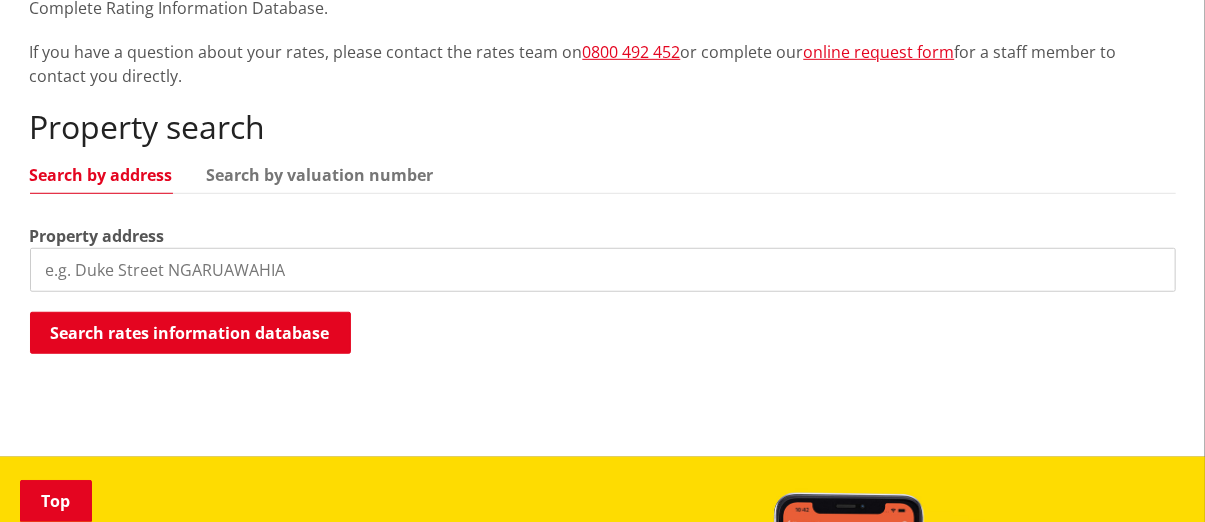 click at bounding box center [603, 270] 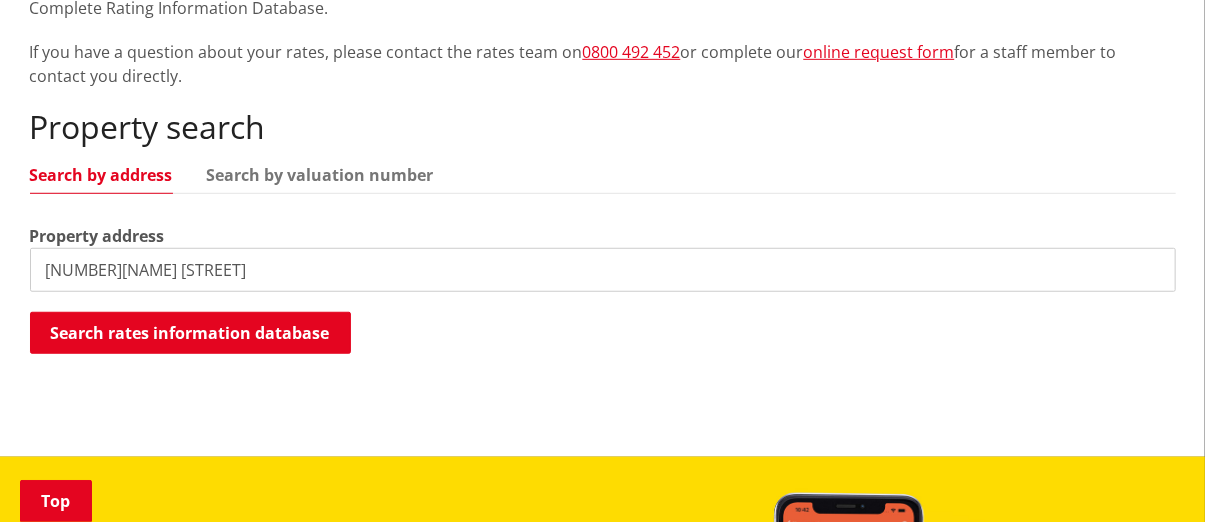 type on "[NUMBER][NAME] [STREET]" 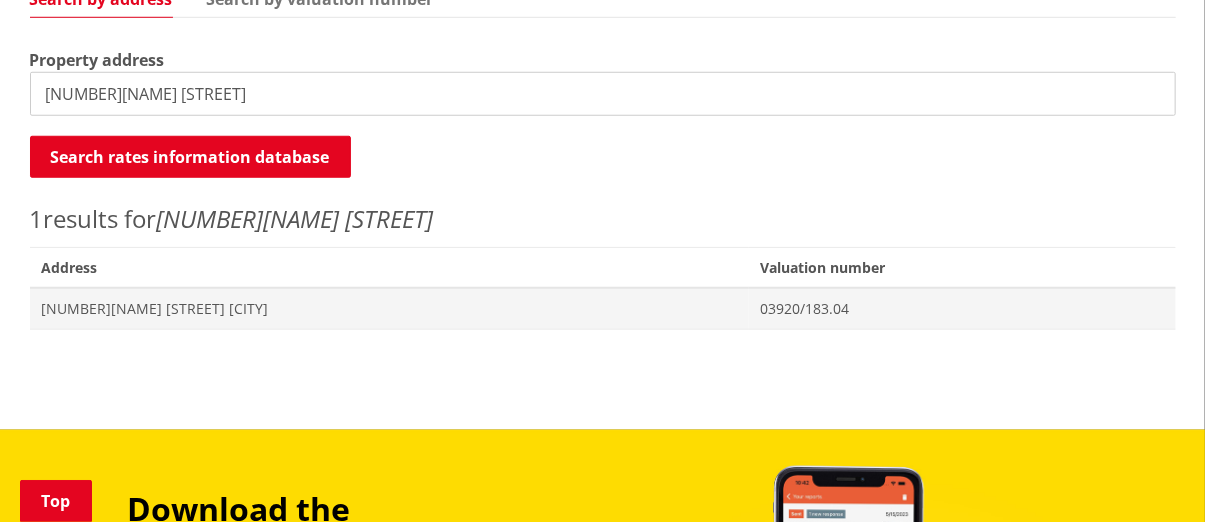 scroll, scrollTop: 700, scrollLeft: 0, axis: vertical 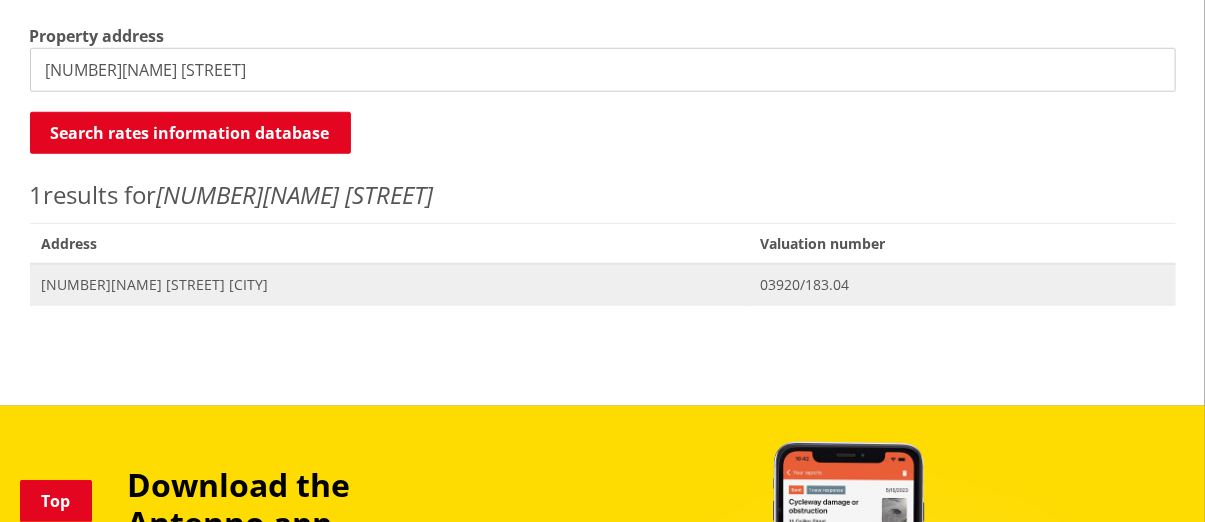 click on "[NUMBER][NAME] [STREET] [CITY]" at bounding box center [389, 285] 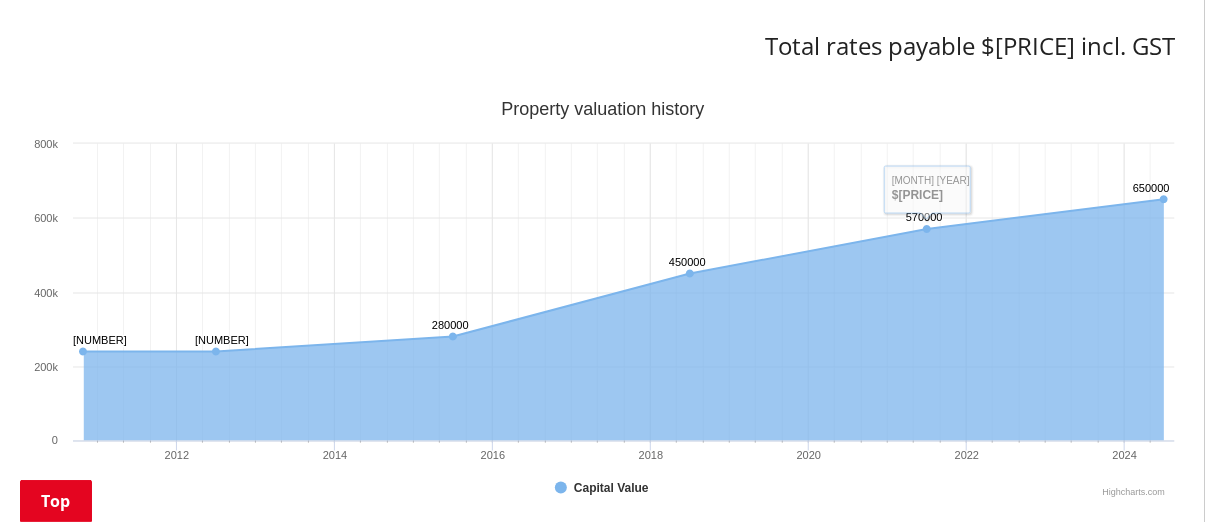 scroll, scrollTop: 1300, scrollLeft: 0, axis: vertical 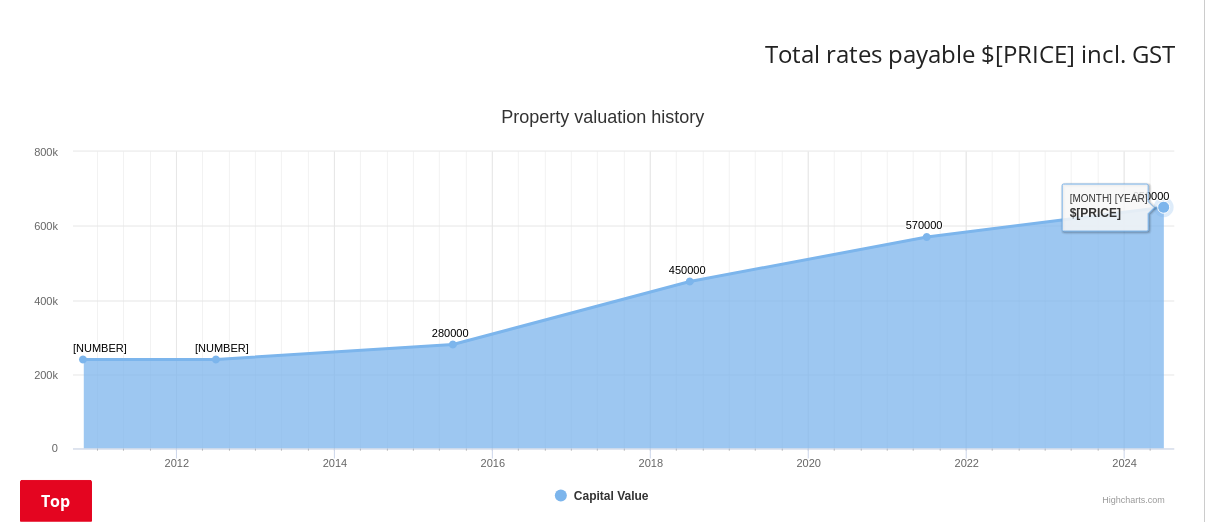 click 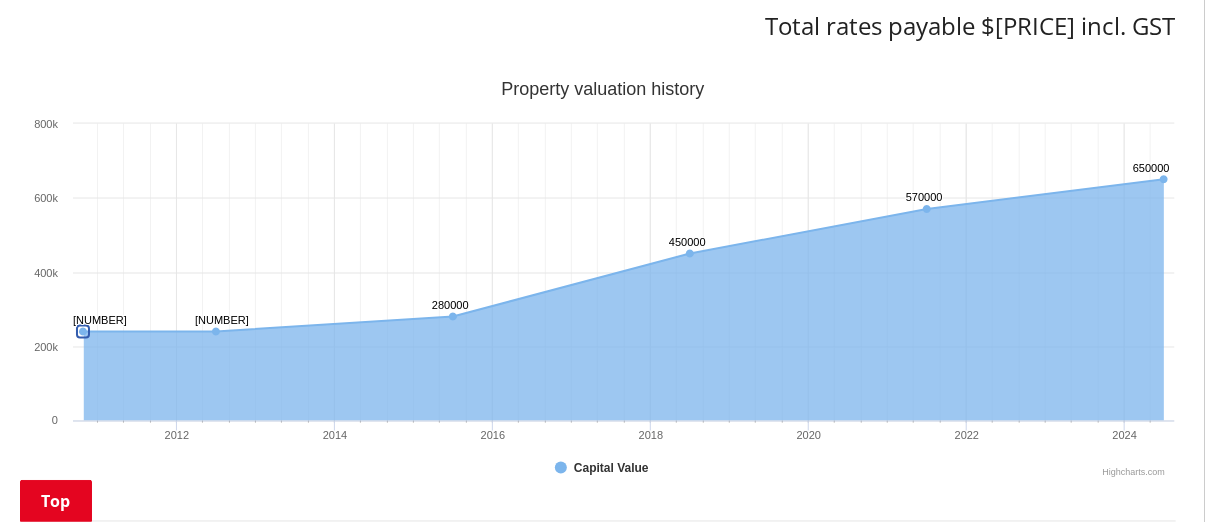 scroll, scrollTop: 1340, scrollLeft: 0, axis: vertical 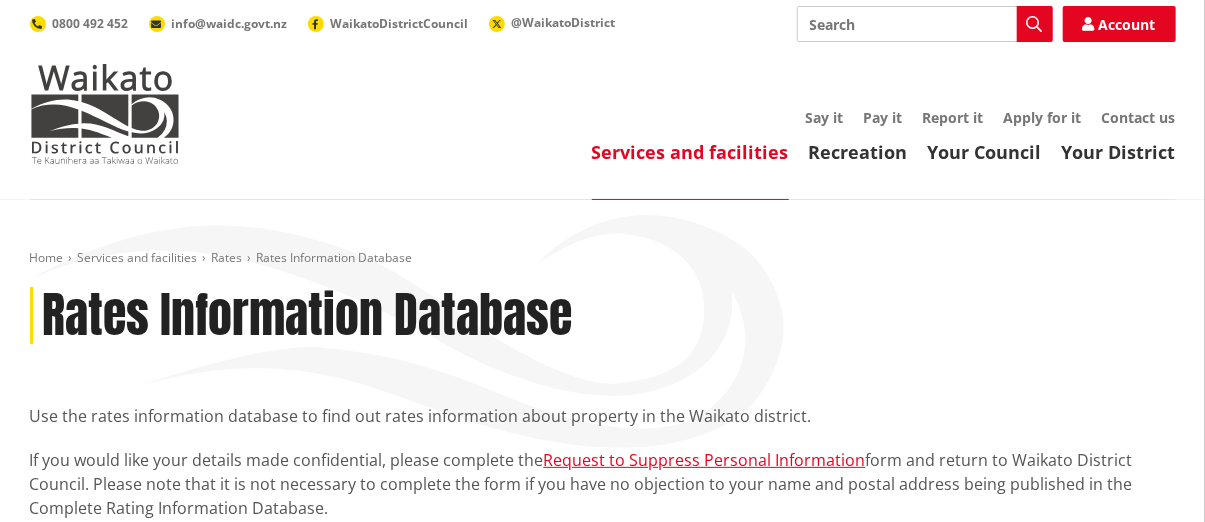 click on "Search" at bounding box center [925, 24] 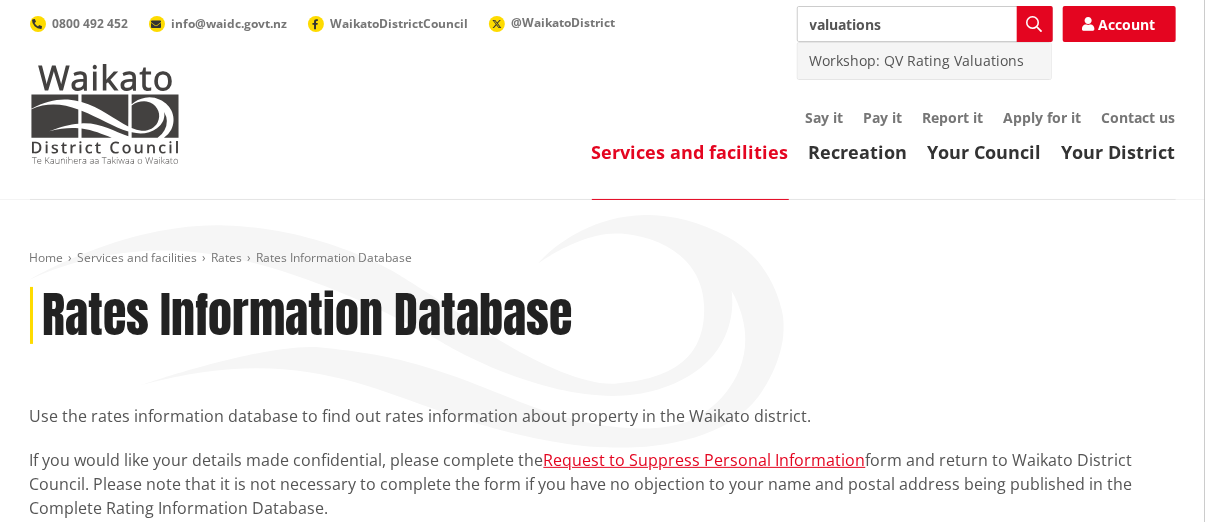 click on "Workshop: QV Rating Valuations" at bounding box center [925, 61] 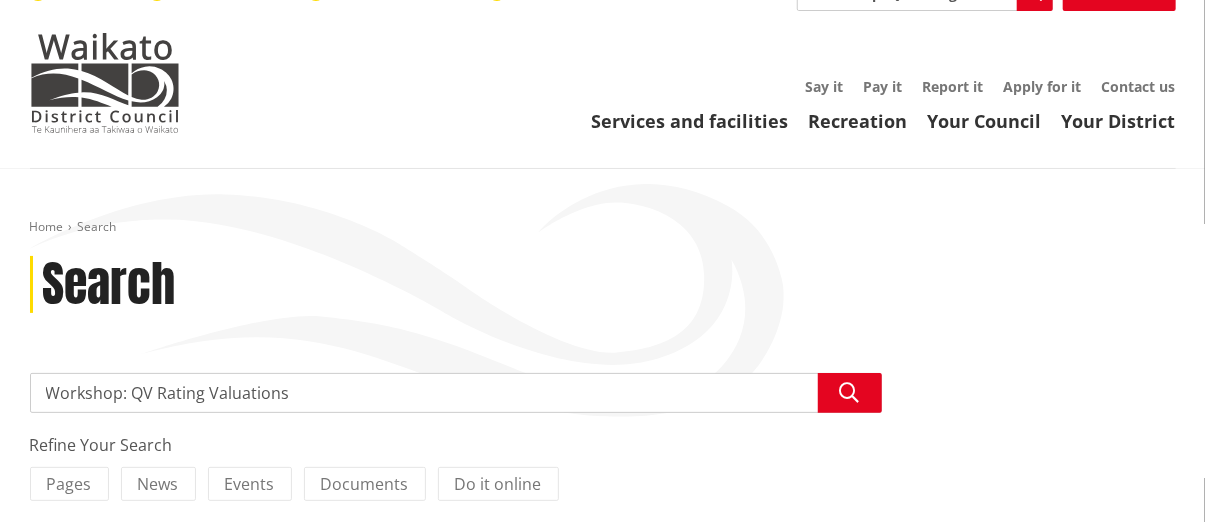 scroll, scrollTop: 0, scrollLeft: 0, axis: both 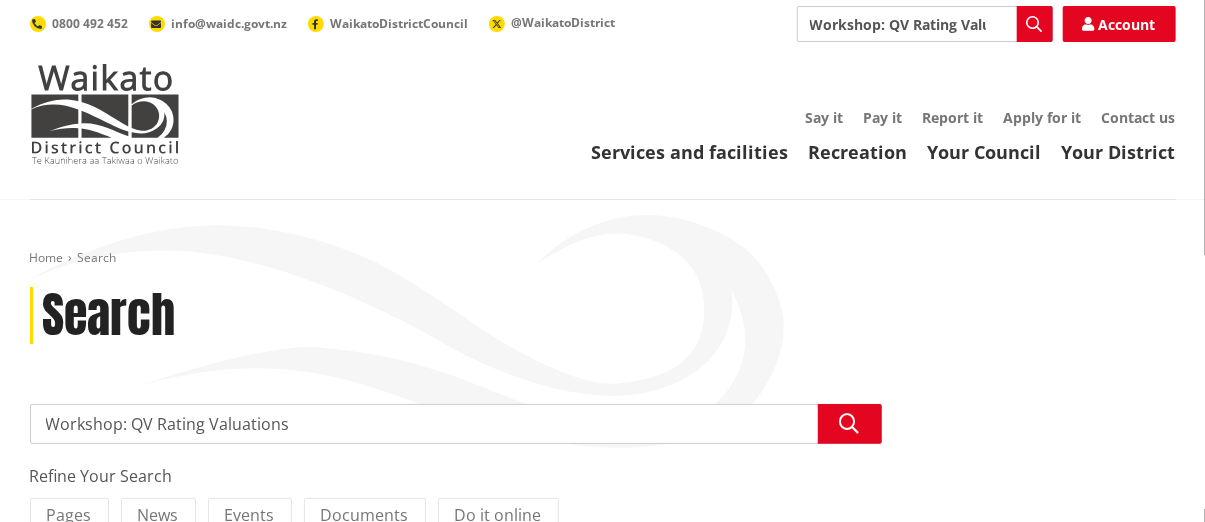 click on "Workshop: QV Rating Valuations" at bounding box center [925, 24] 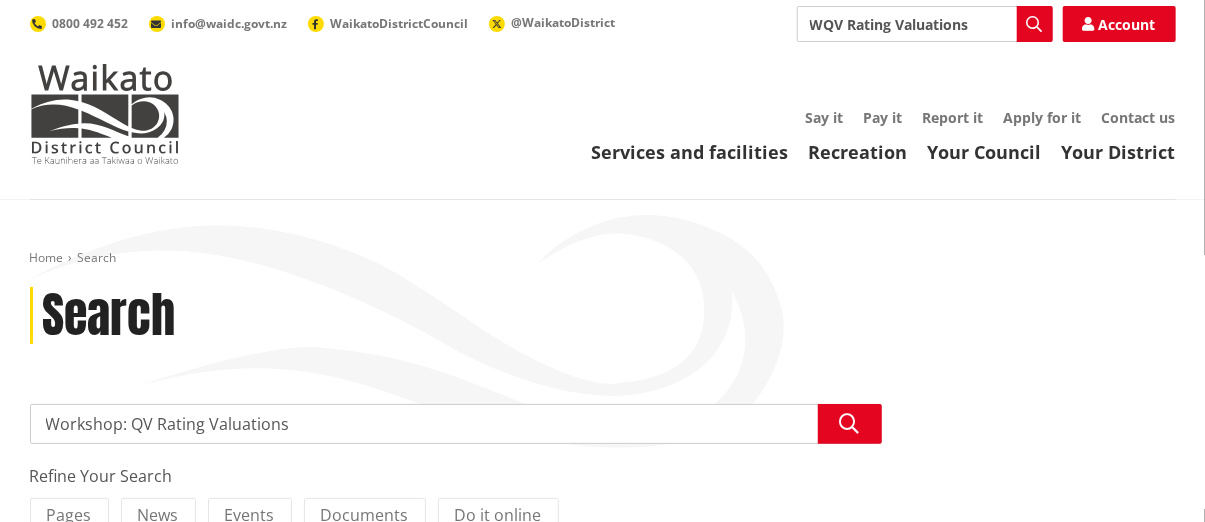 type on "QV Rating Valuations" 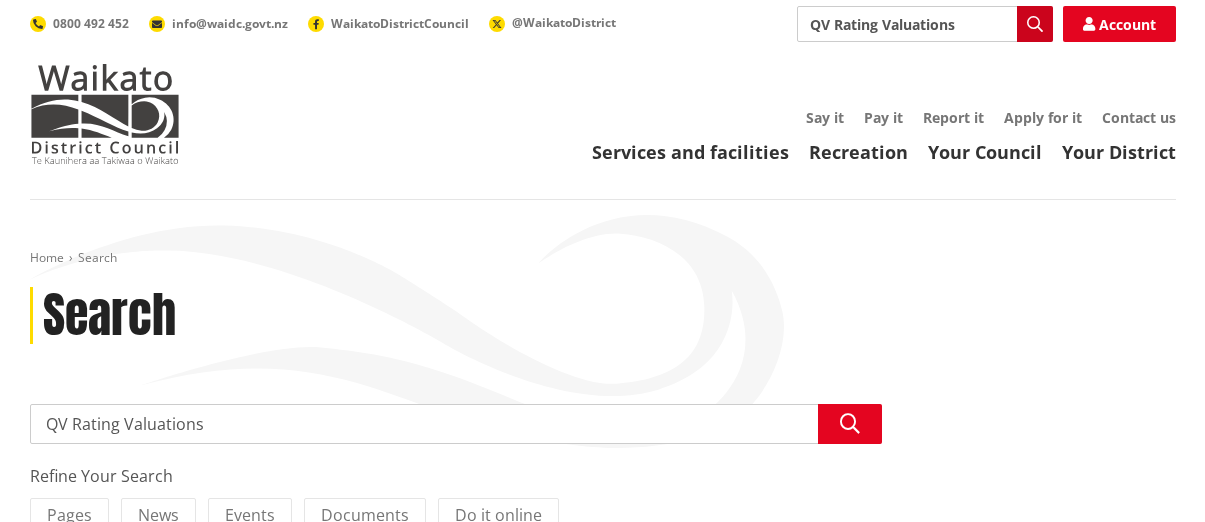 scroll, scrollTop: 0, scrollLeft: 0, axis: both 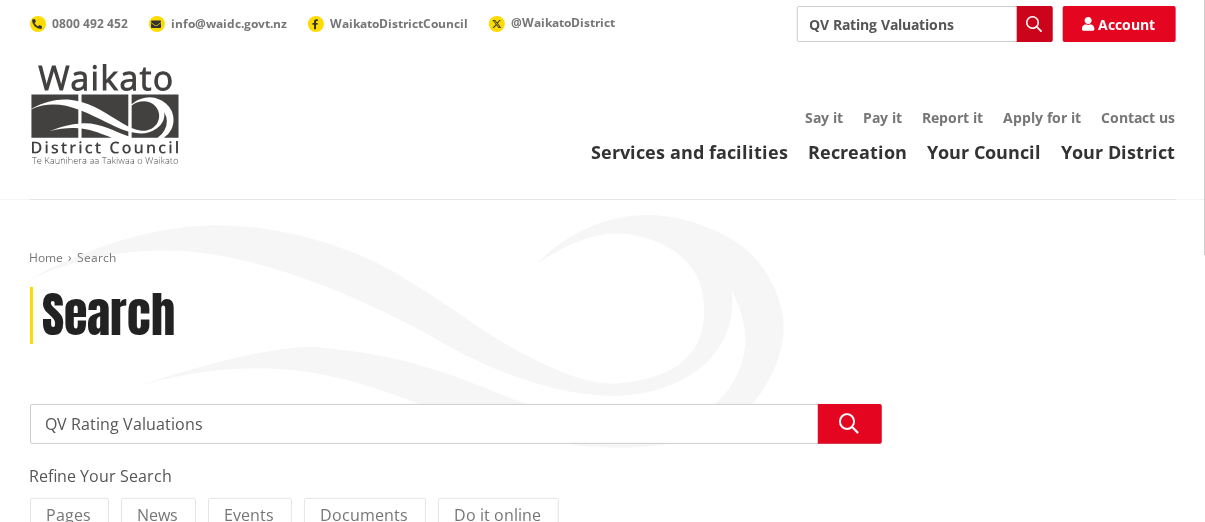 click at bounding box center [1035, 24] 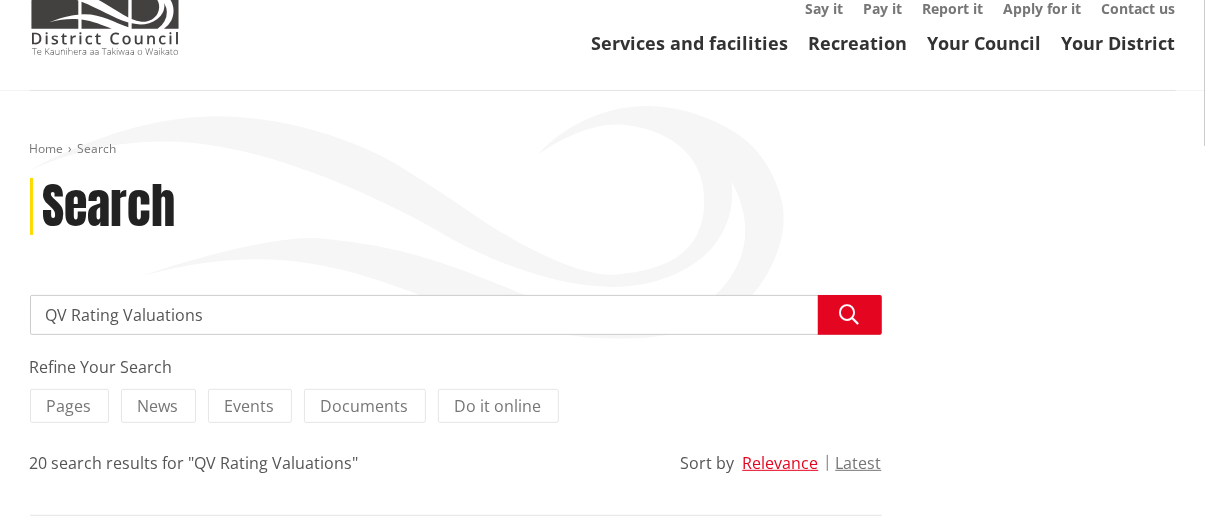 scroll, scrollTop: 100, scrollLeft: 0, axis: vertical 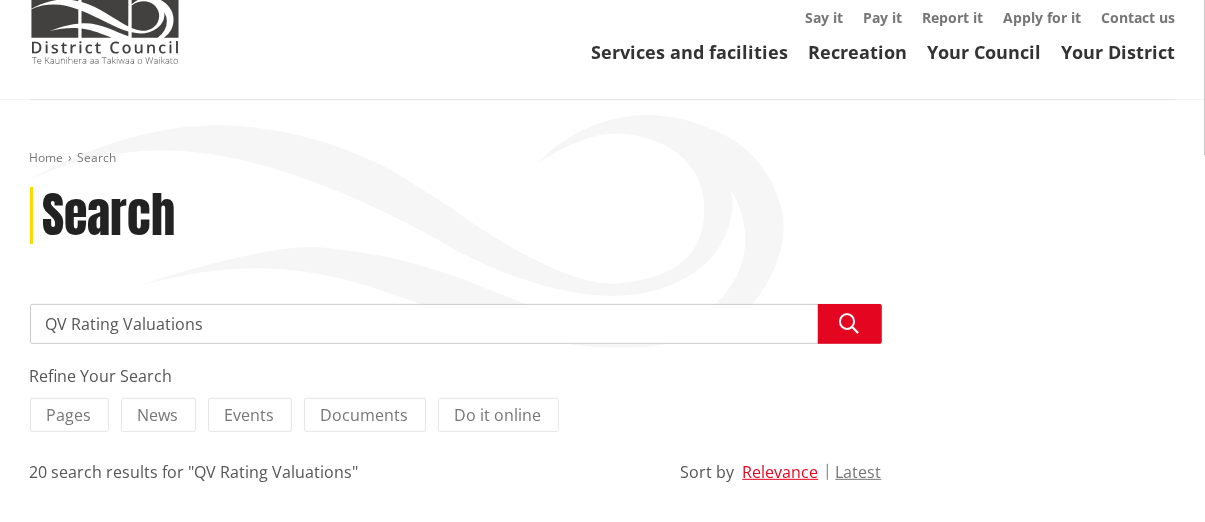 click on "QV Rating Valuations" at bounding box center [456, 324] 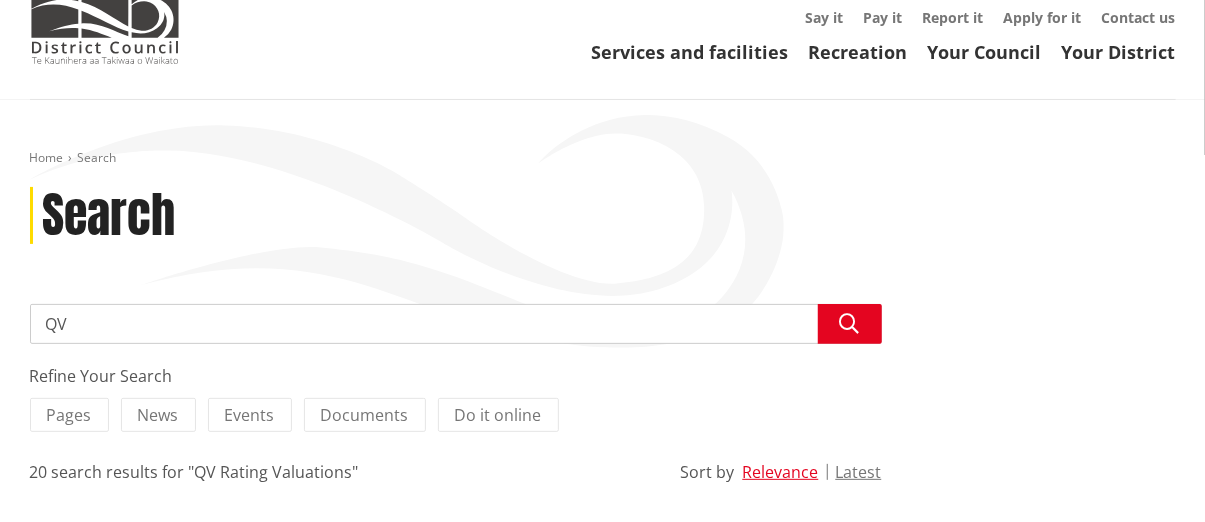 type on "Q" 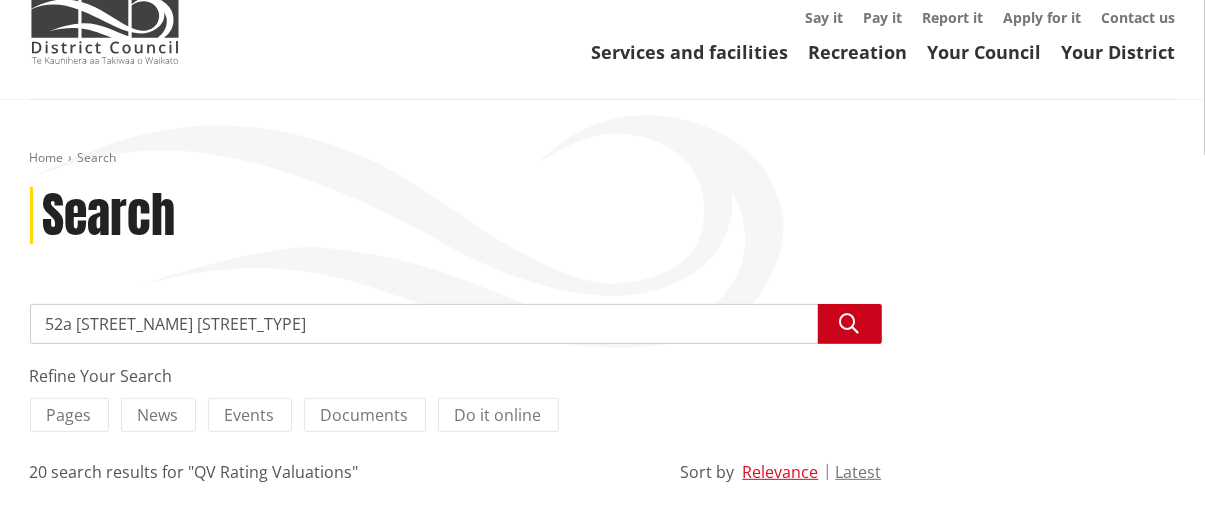 type on "52a Elizabeth Street" 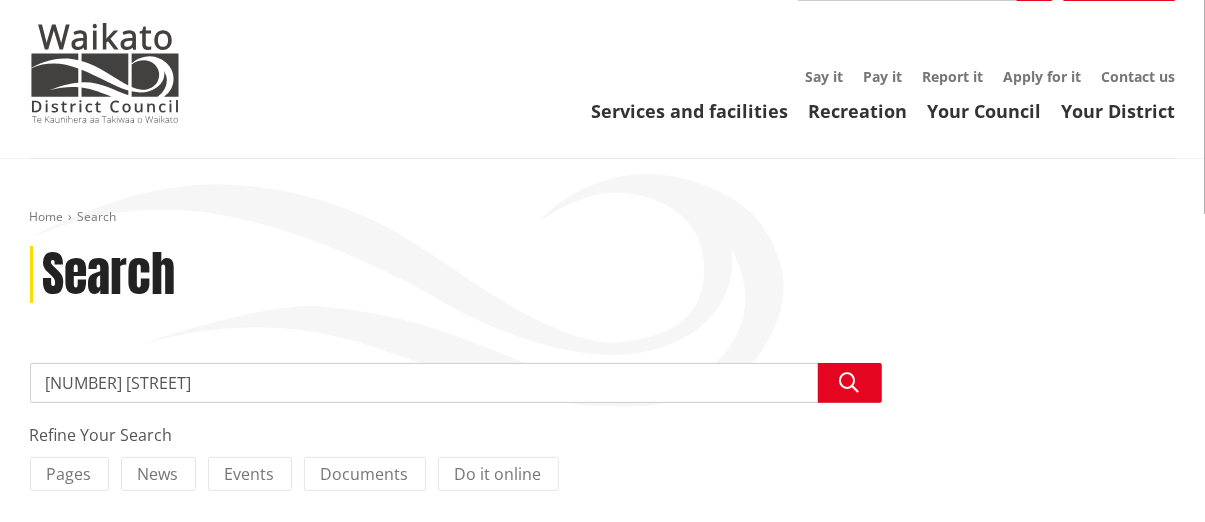 scroll, scrollTop: 0, scrollLeft: 0, axis: both 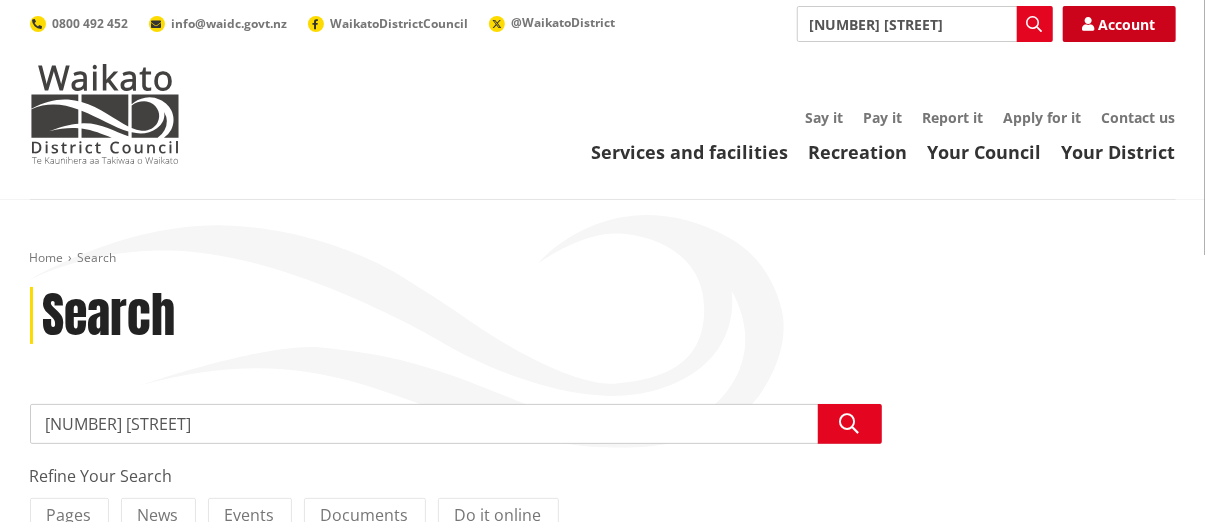 click on "Account" at bounding box center (1119, 24) 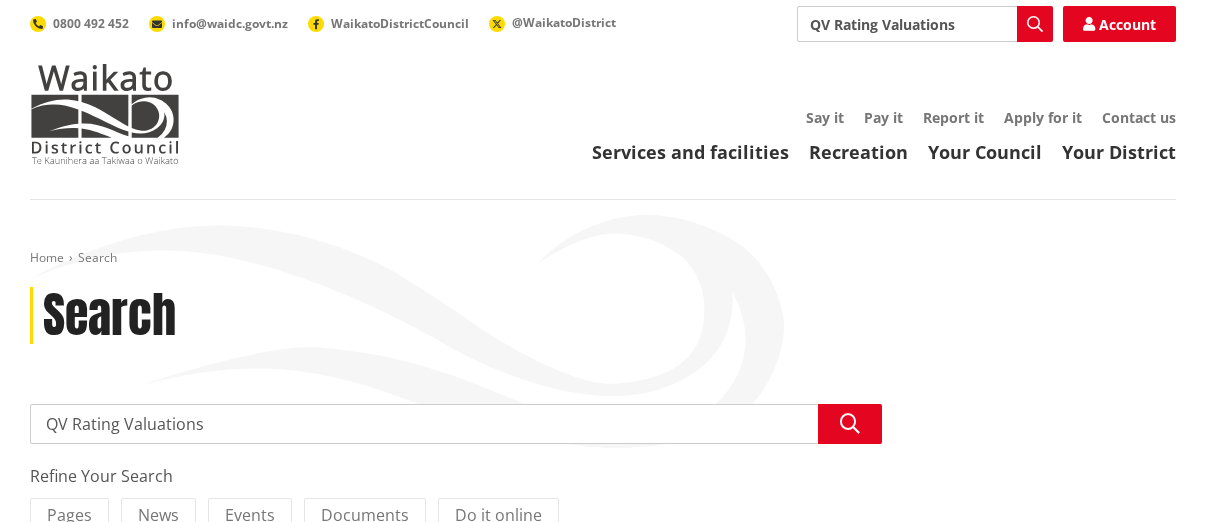 scroll, scrollTop: 100, scrollLeft: 0, axis: vertical 